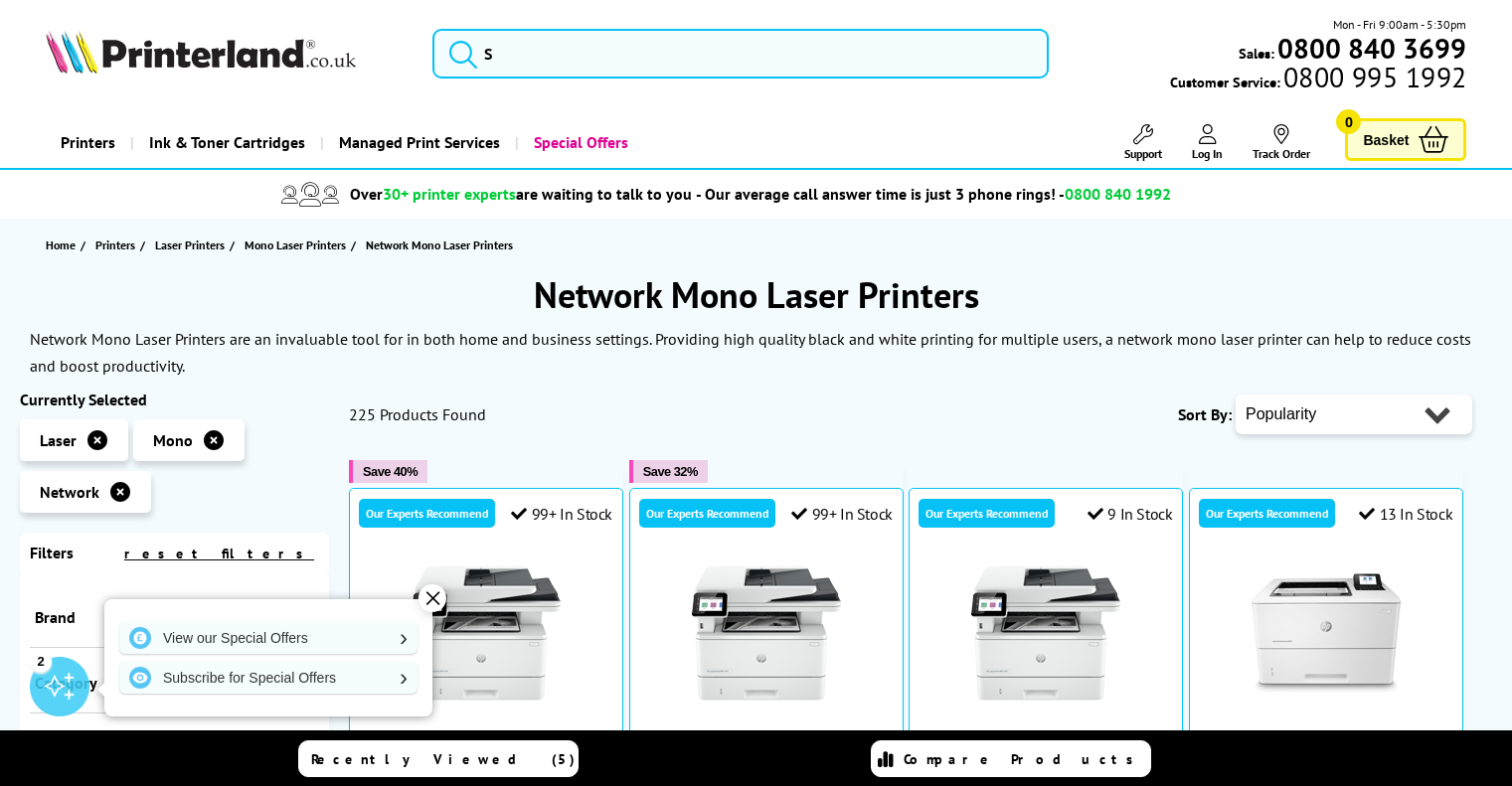 scroll, scrollTop: 71, scrollLeft: 0, axis: vertical 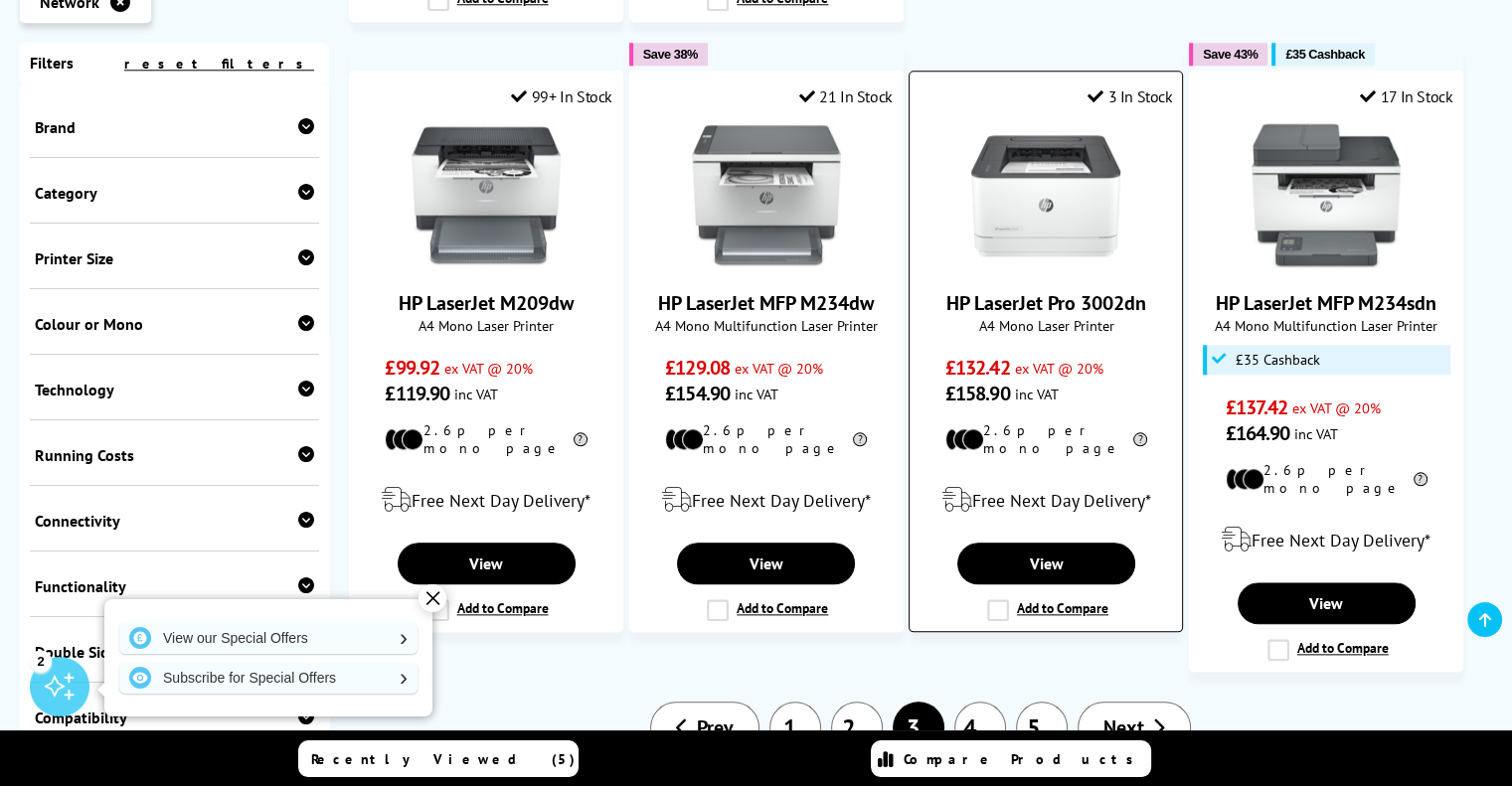 click on "HP LaserJet Pro 3002dn" at bounding box center (1046, 303) 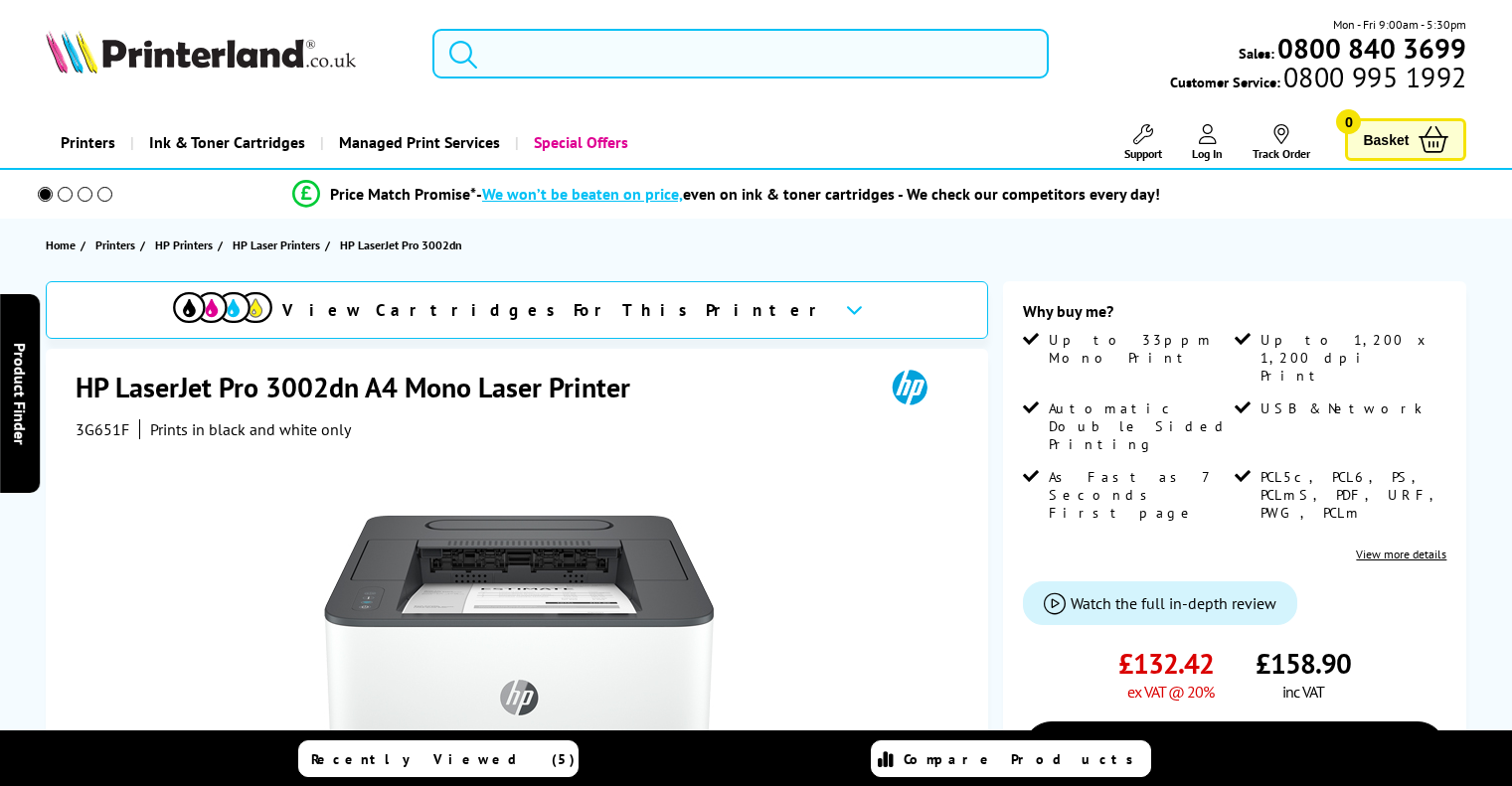 scroll, scrollTop: 0, scrollLeft: 0, axis: both 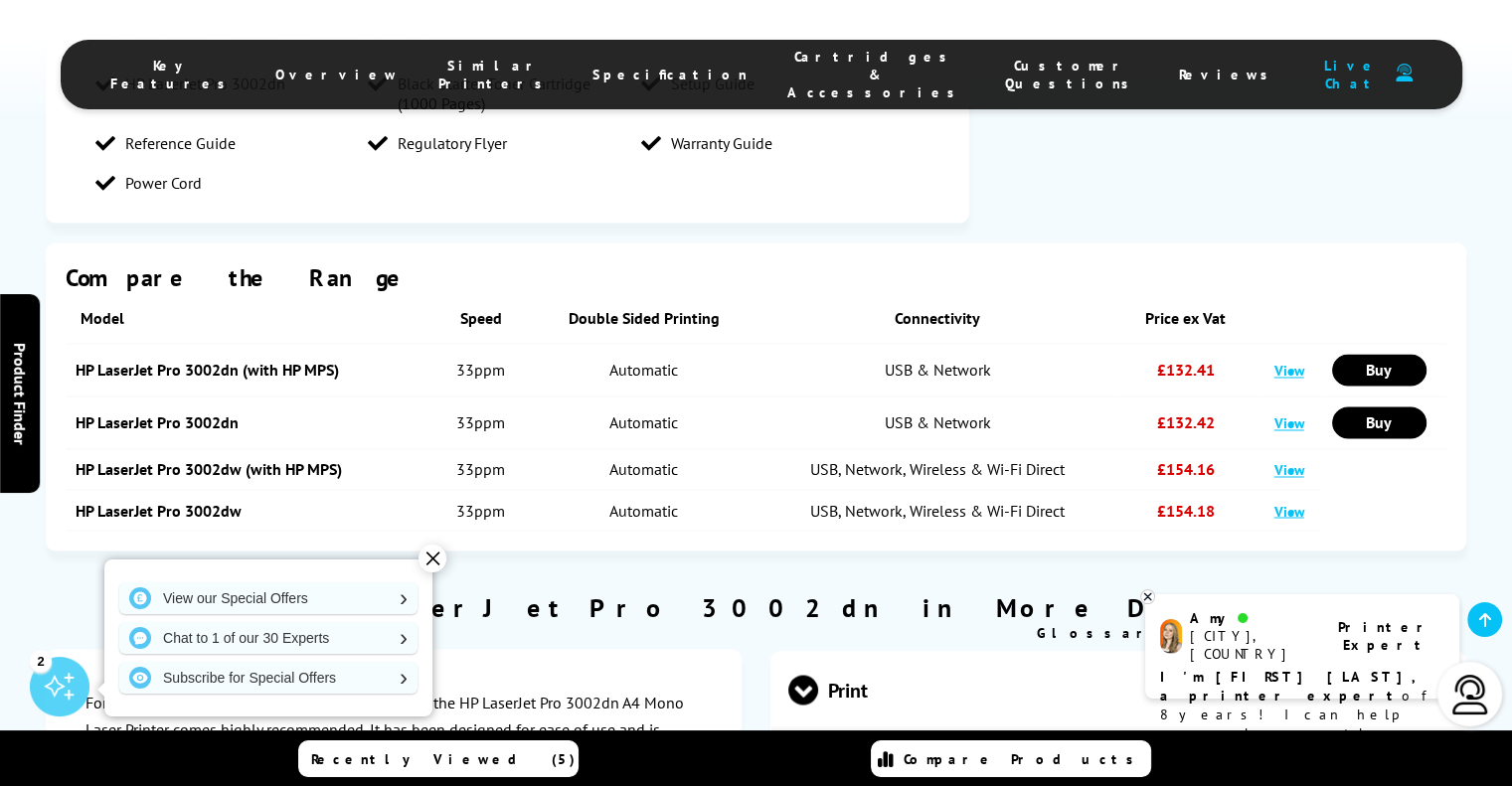 click 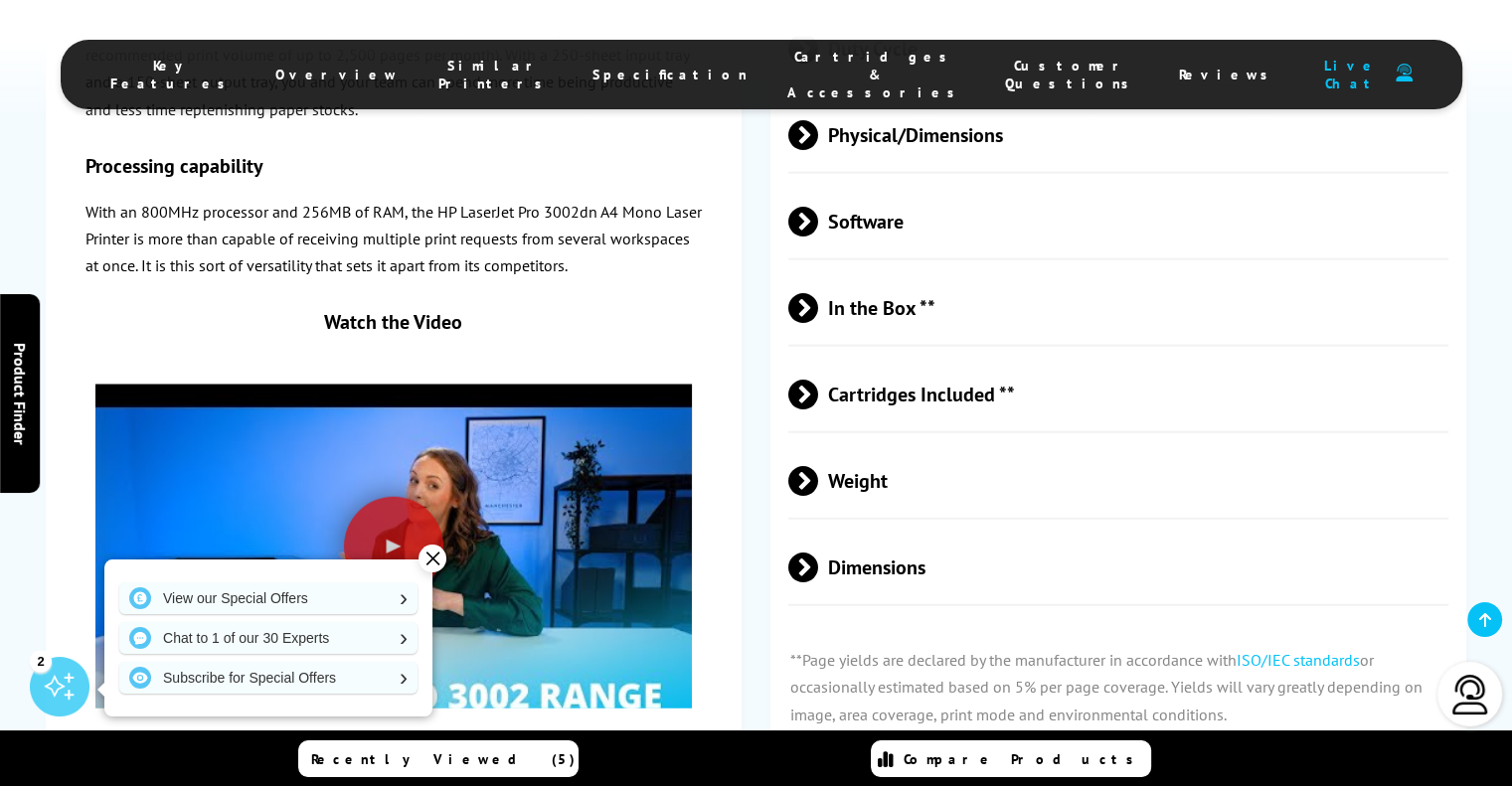 scroll, scrollTop: 5167, scrollLeft: 0, axis: vertical 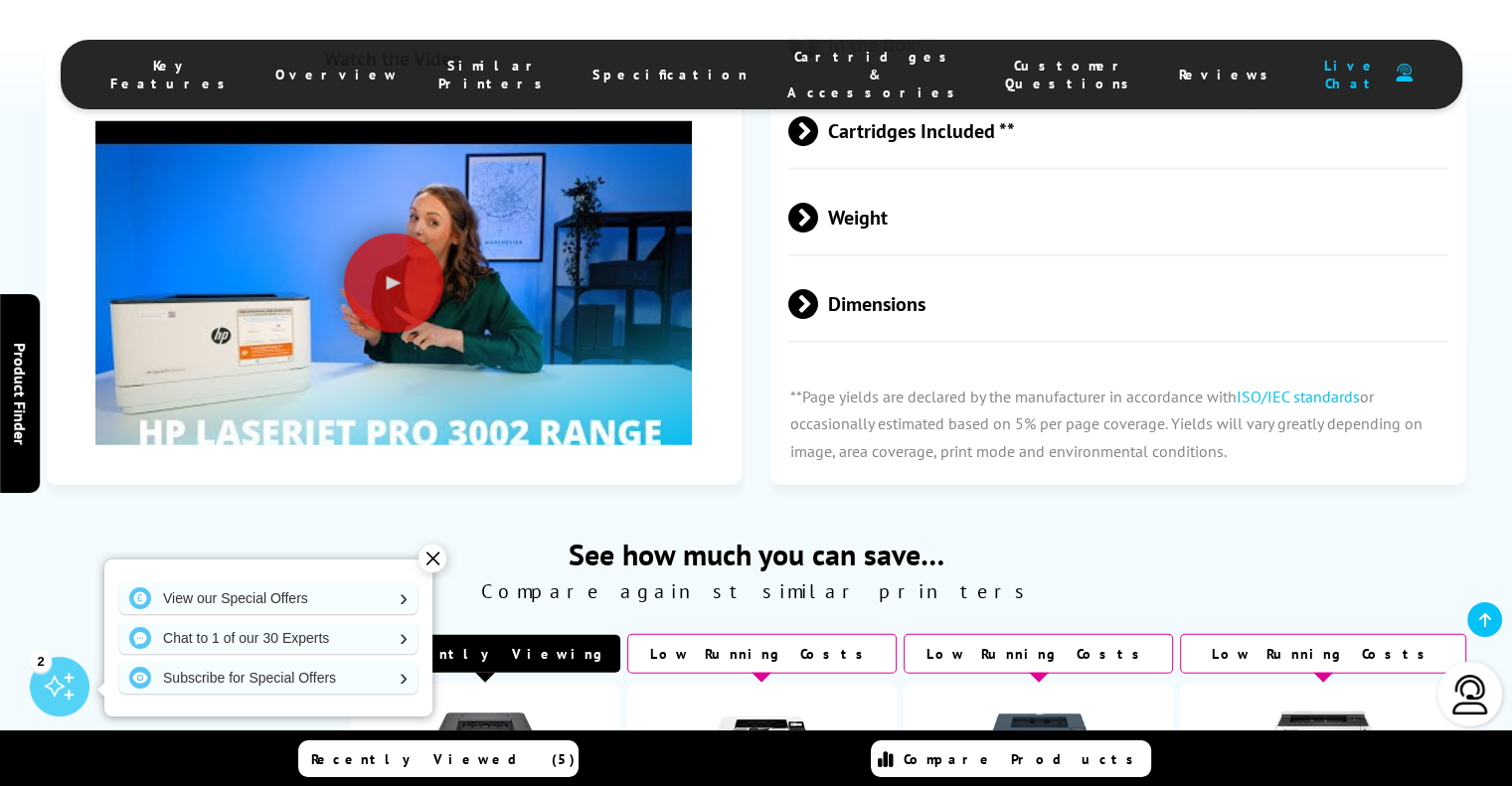 click on "✕" at bounding box center [432, 558] 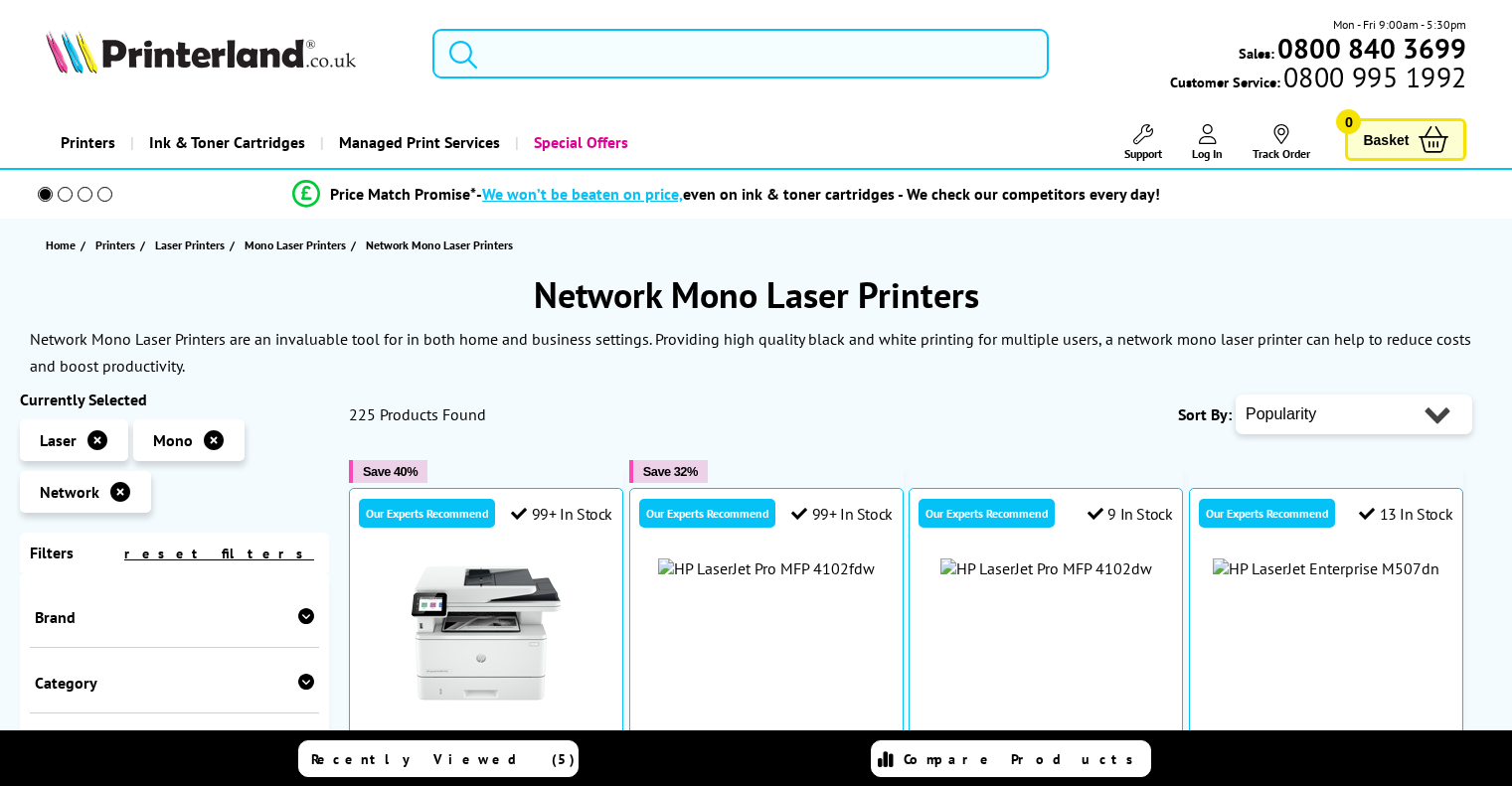 scroll, scrollTop: 2067, scrollLeft: 0, axis: vertical 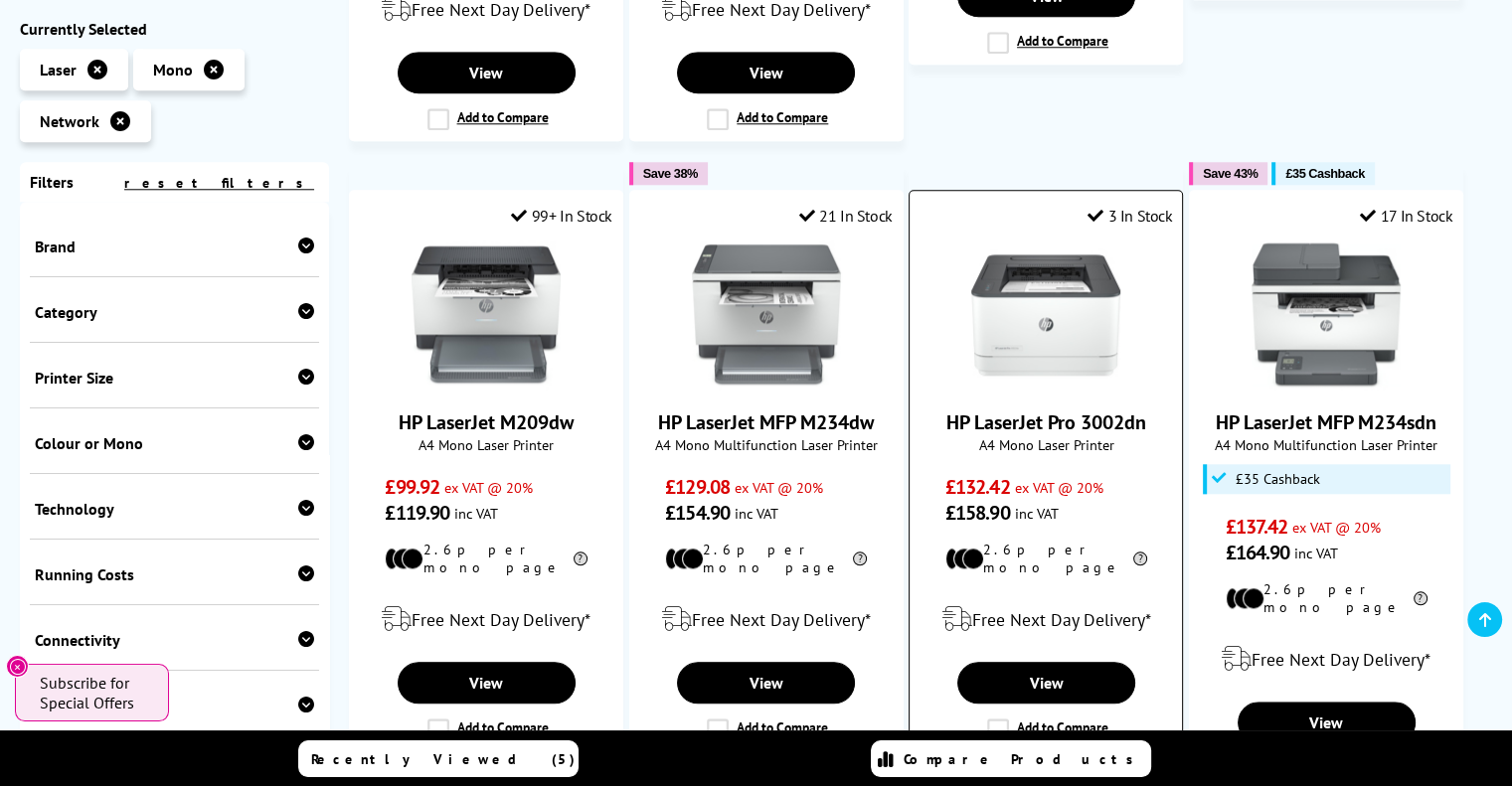 drag, startPoint x: 940, startPoint y: 395, endPoint x: 1165, endPoint y: 395, distance: 225 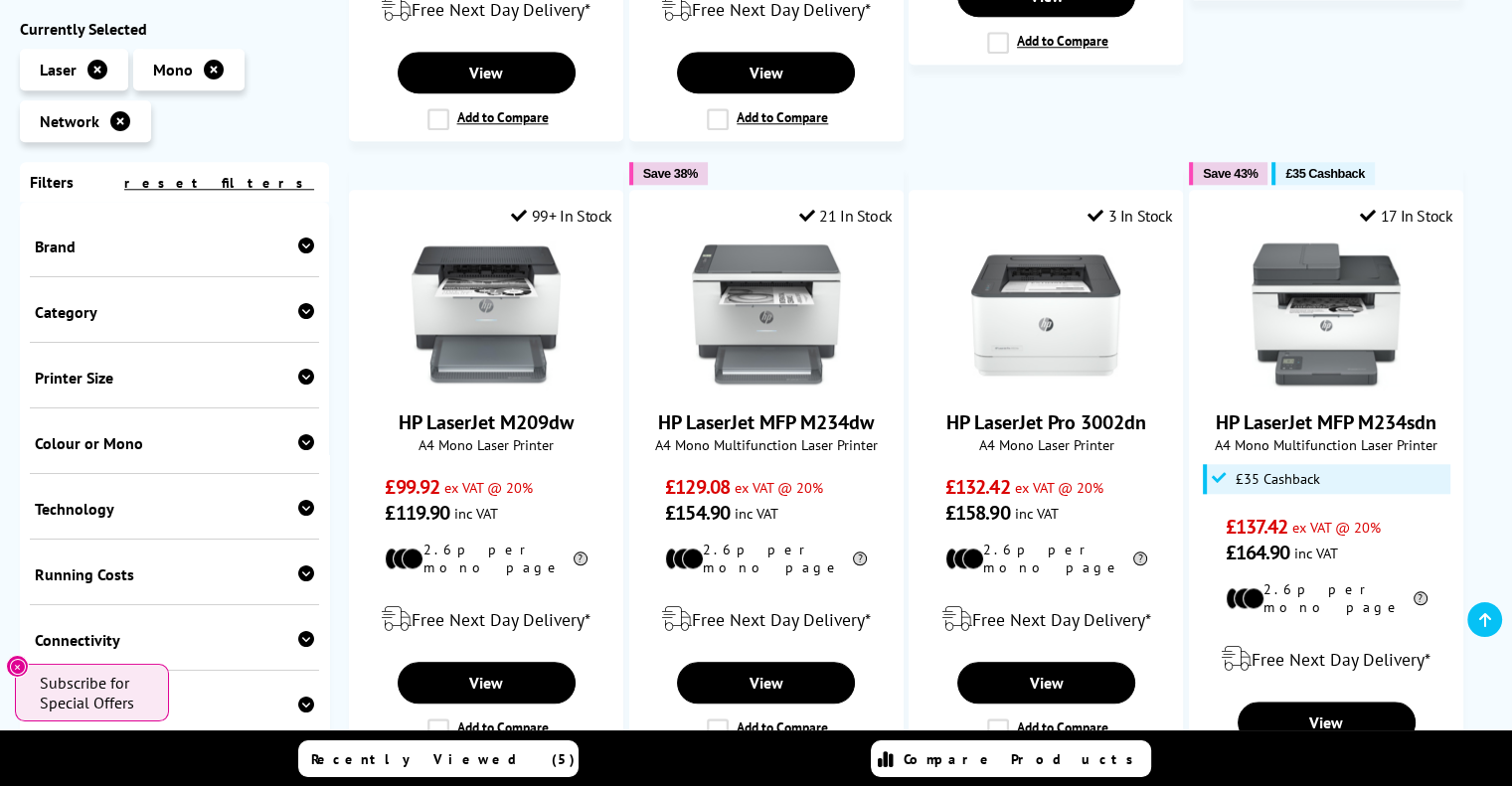 copy on "HP LaserJet Pro 3002dn" 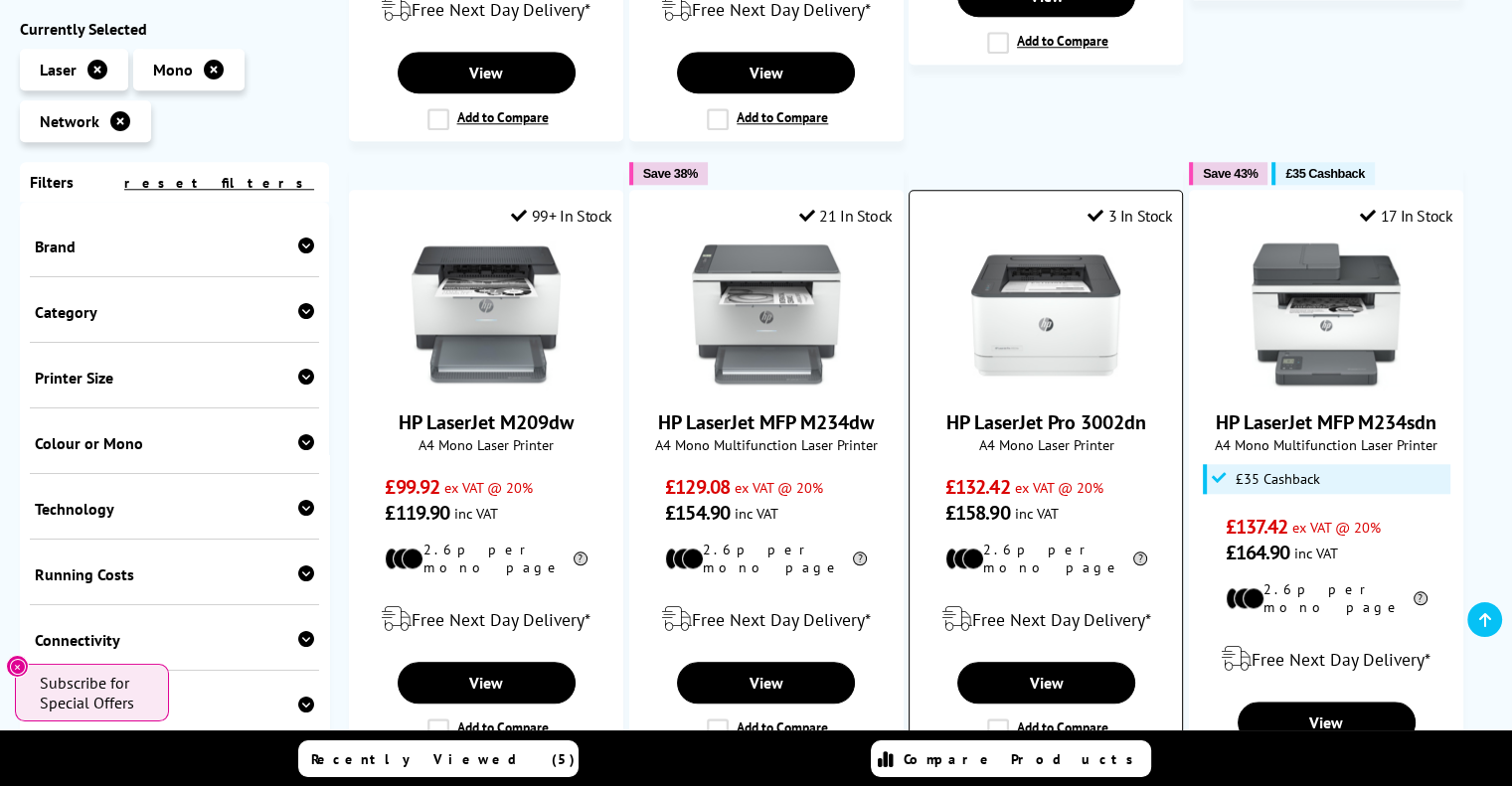 click at bounding box center [1046, 315] 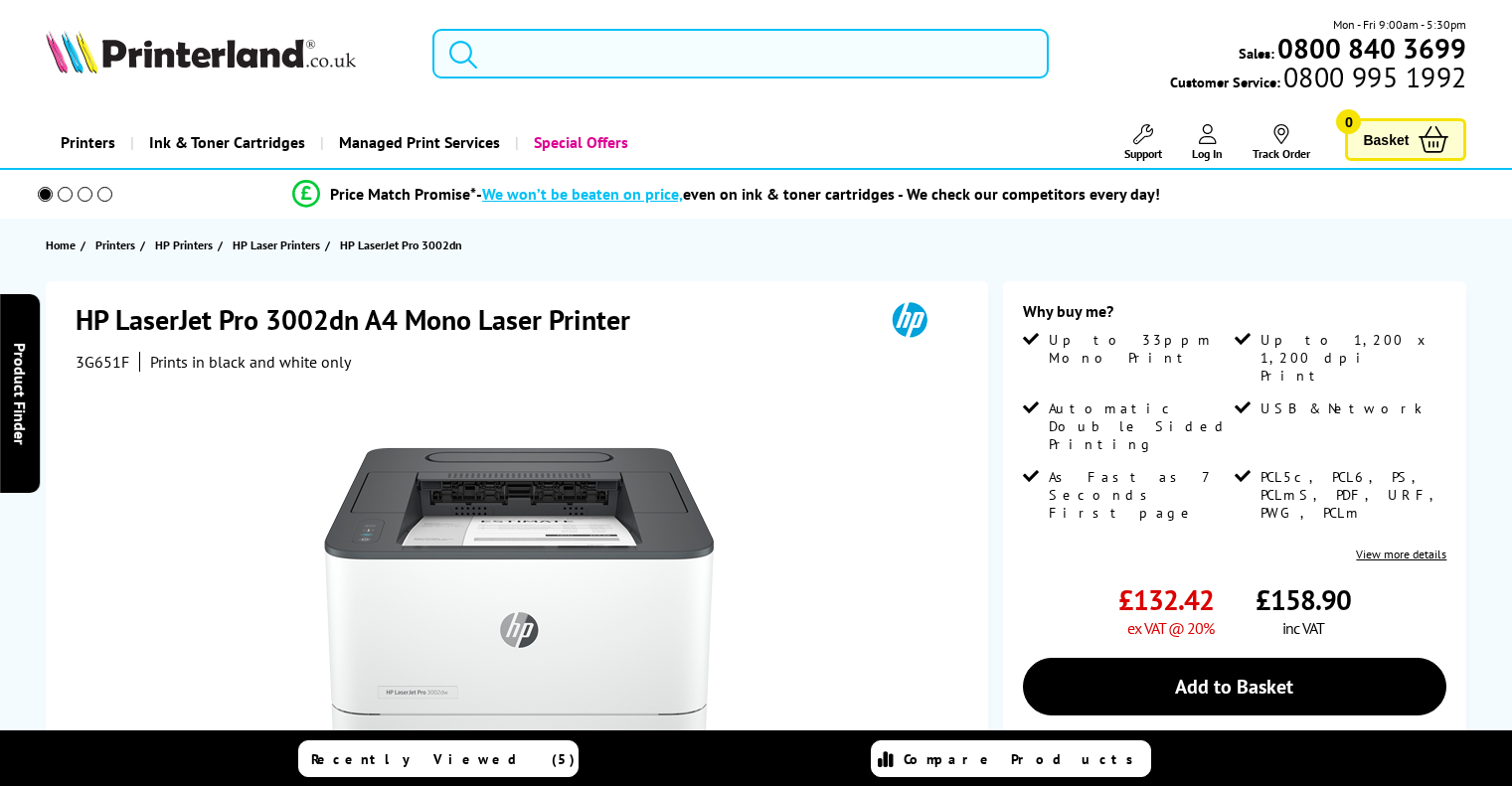 scroll, scrollTop: 0, scrollLeft: 0, axis: both 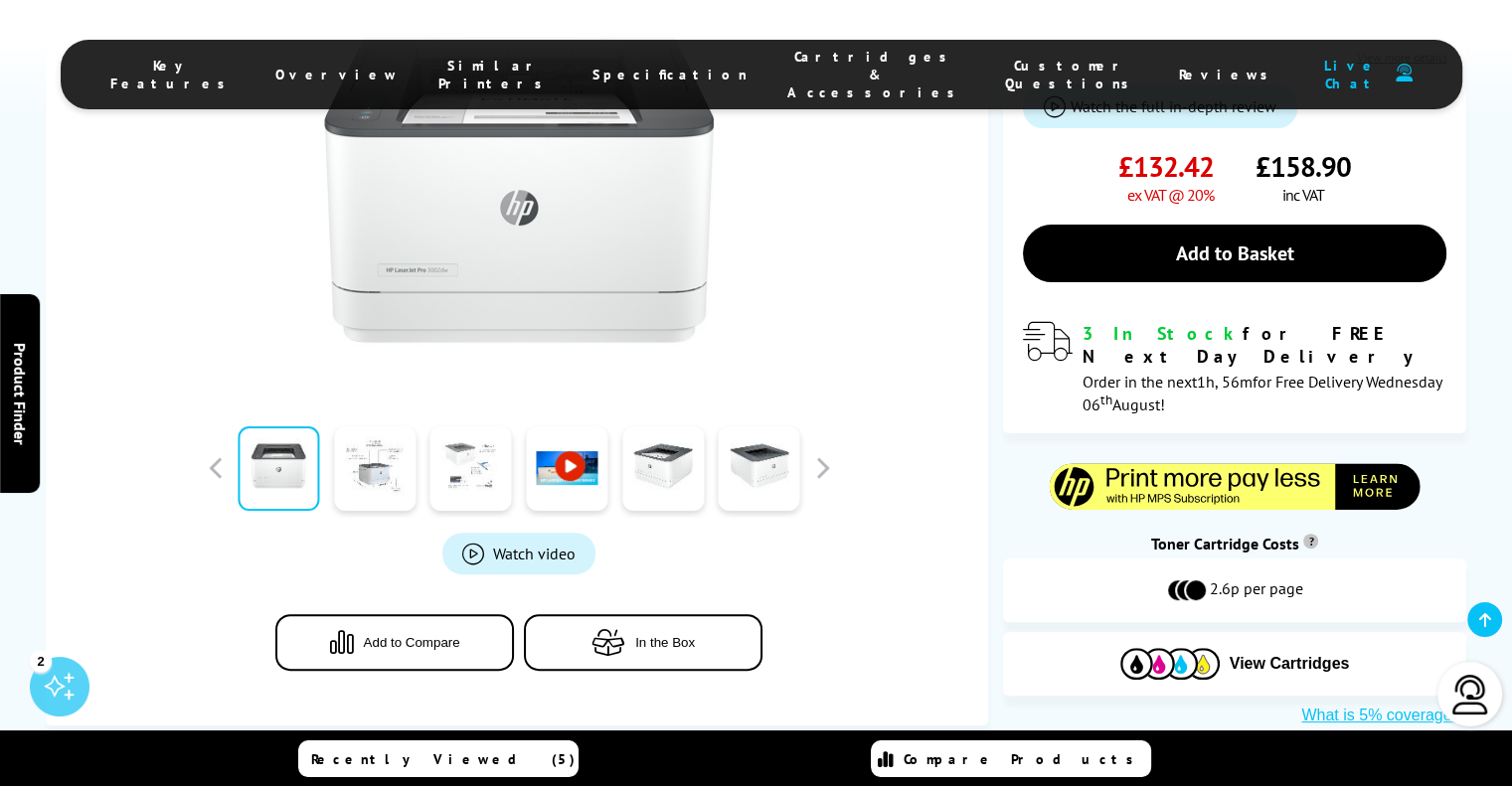 click at bounding box center (471, 467) 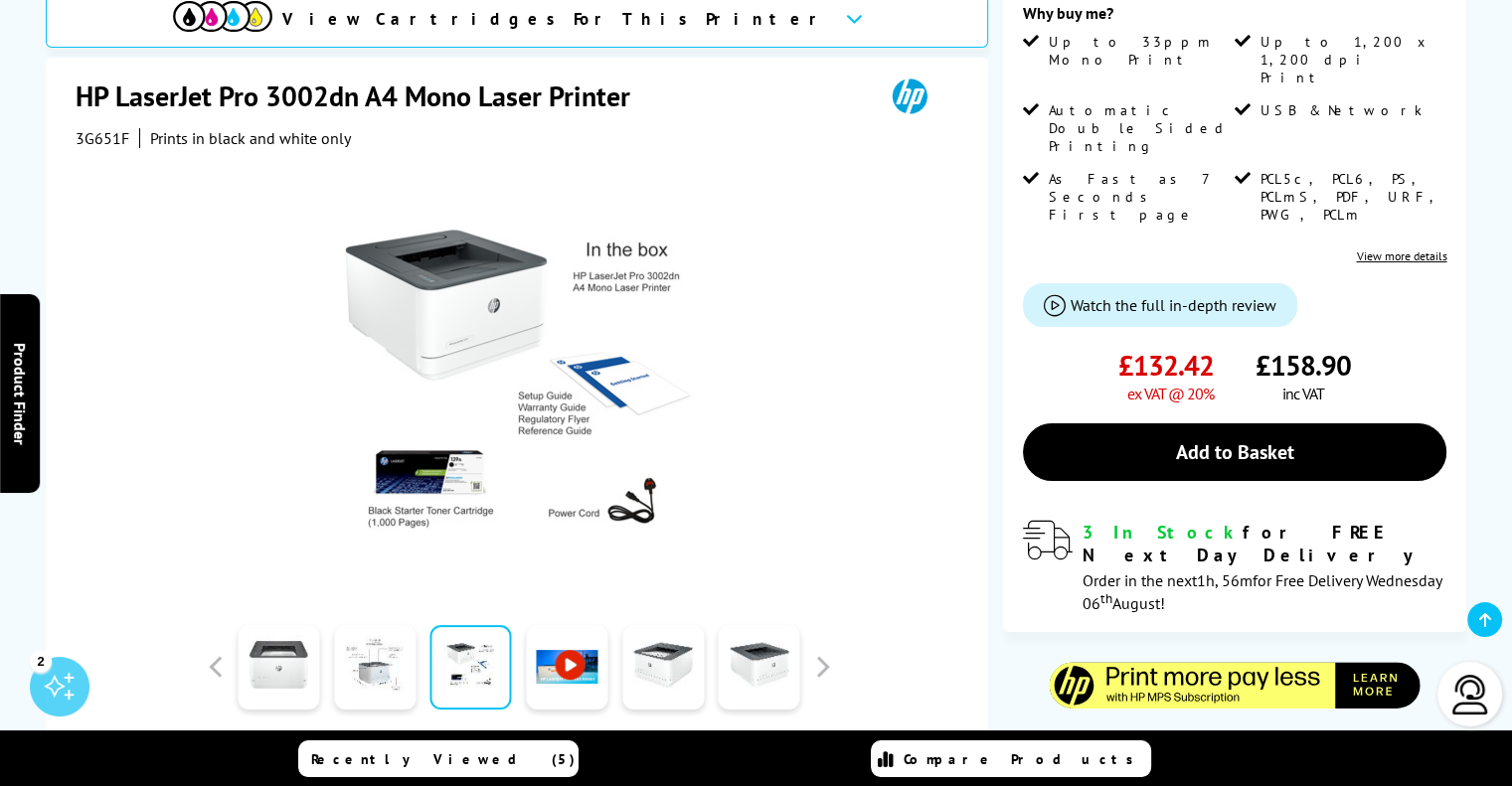 scroll, scrollTop: 298, scrollLeft: 0, axis: vertical 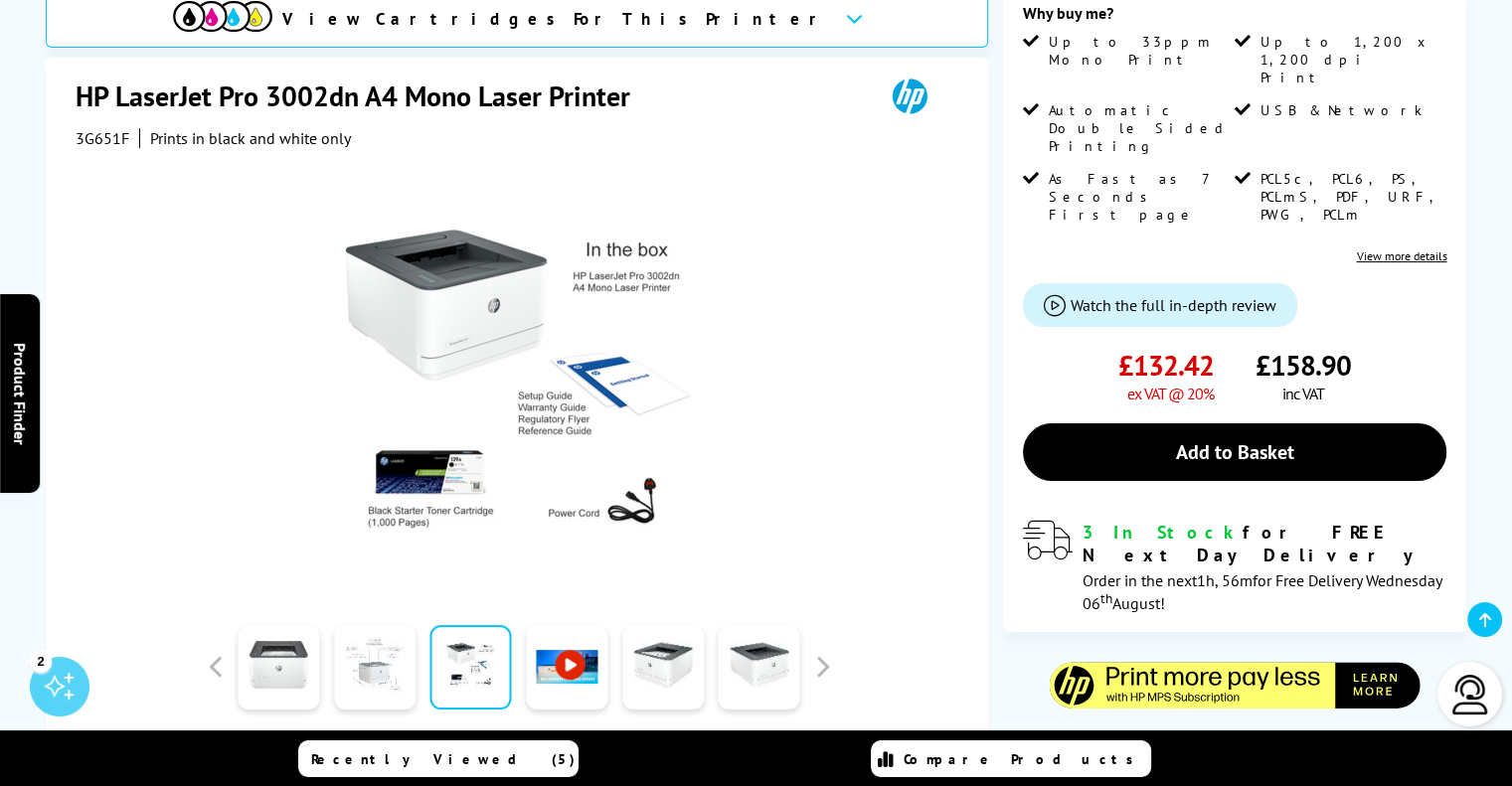 click at bounding box center (375, 666) 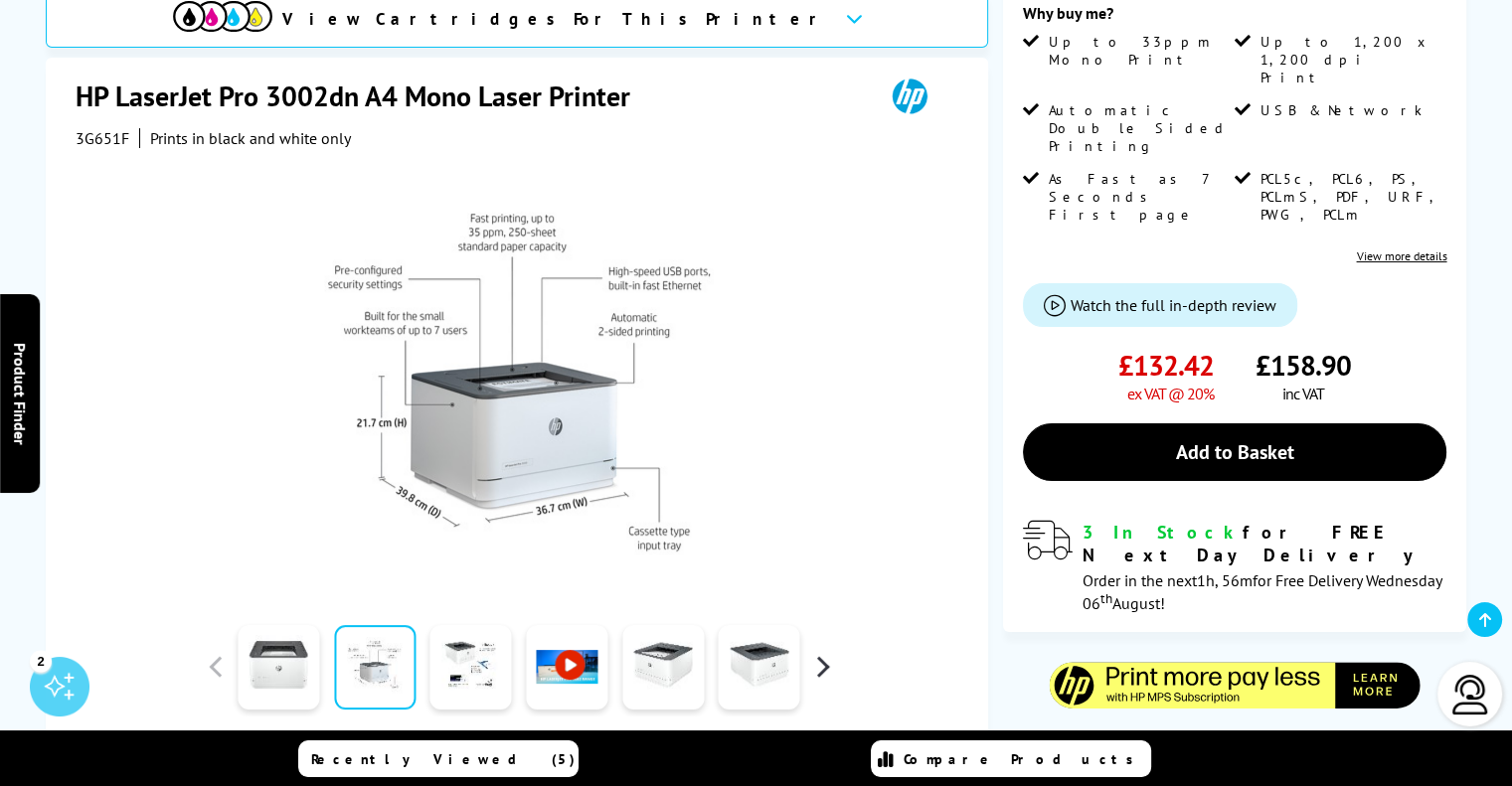 click at bounding box center [822, 667] 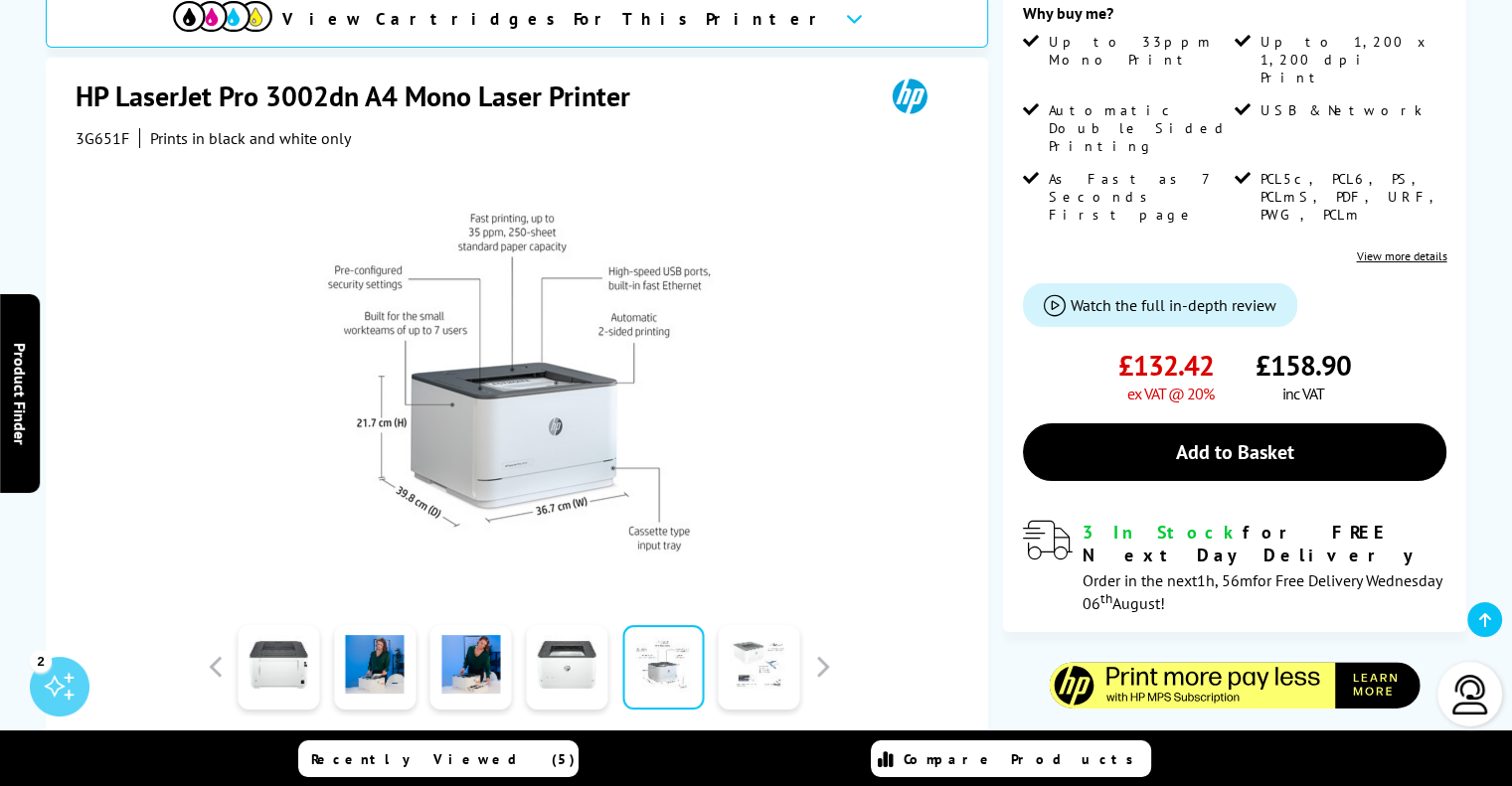 click at bounding box center [759, 666] 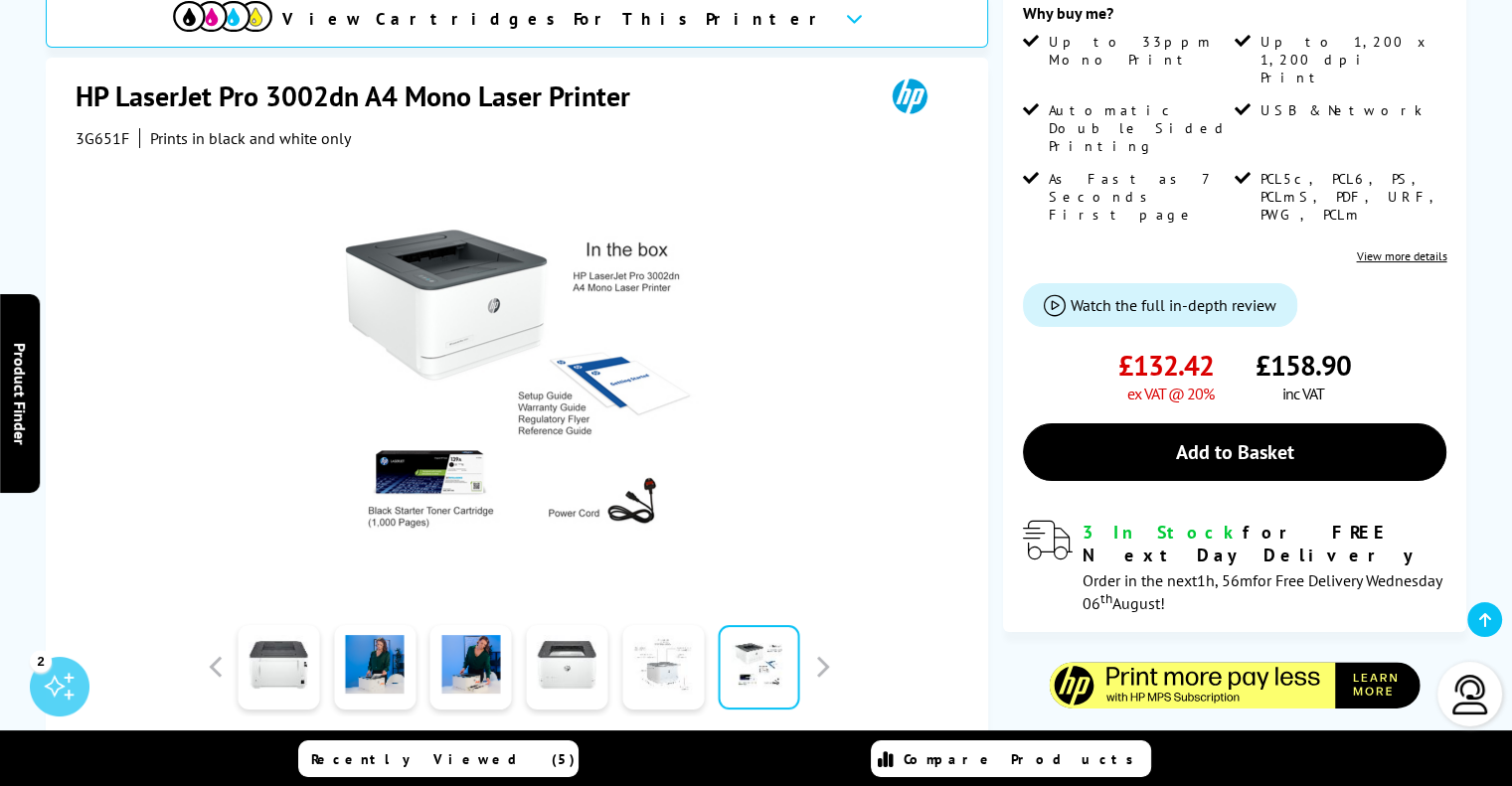 click at bounding box center (663, 666) 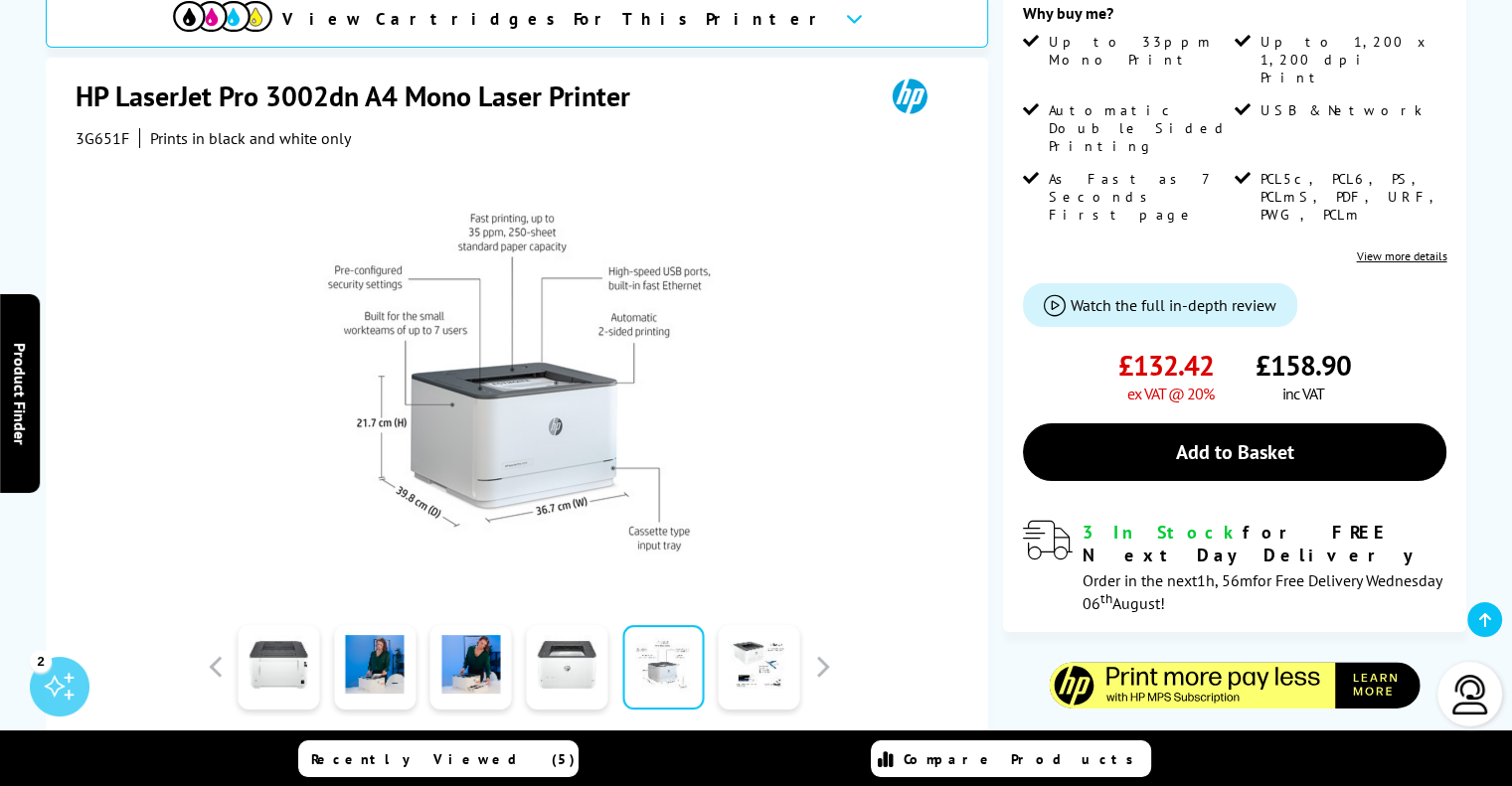 scroll, scrollTop: 199, scrollLeft: 0, axis: vertical 